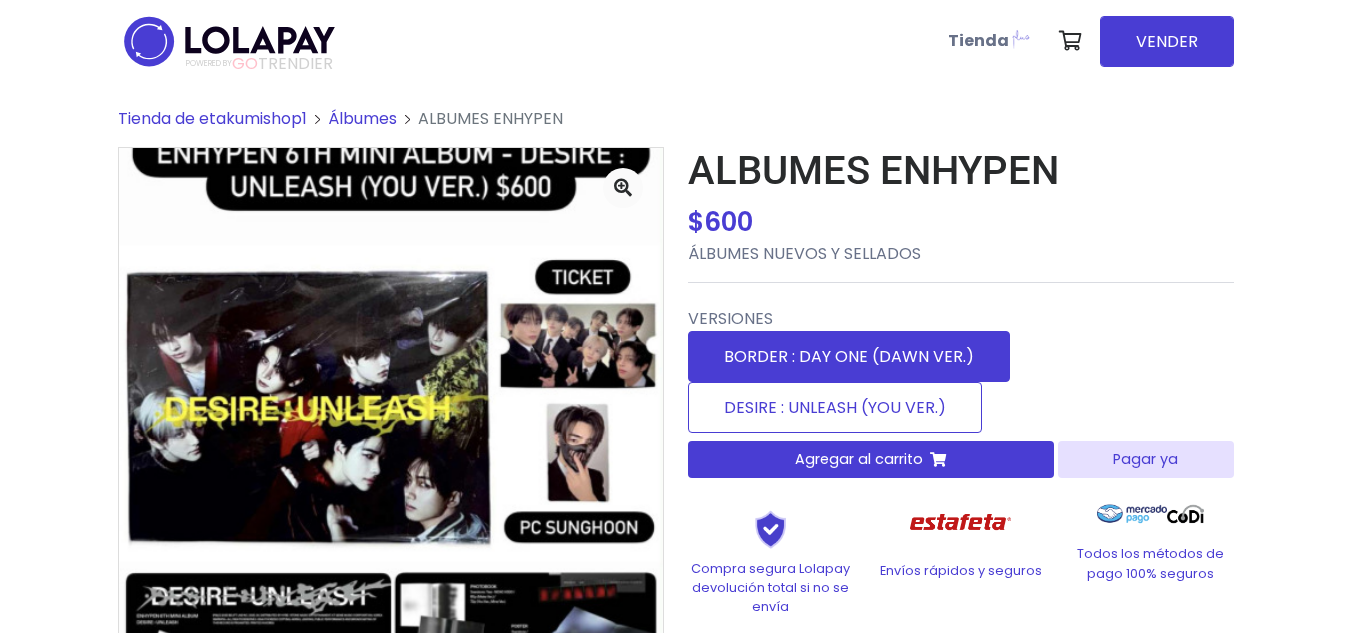 scroll, scrollTop: 0, scrollLeft: 0, axis: both 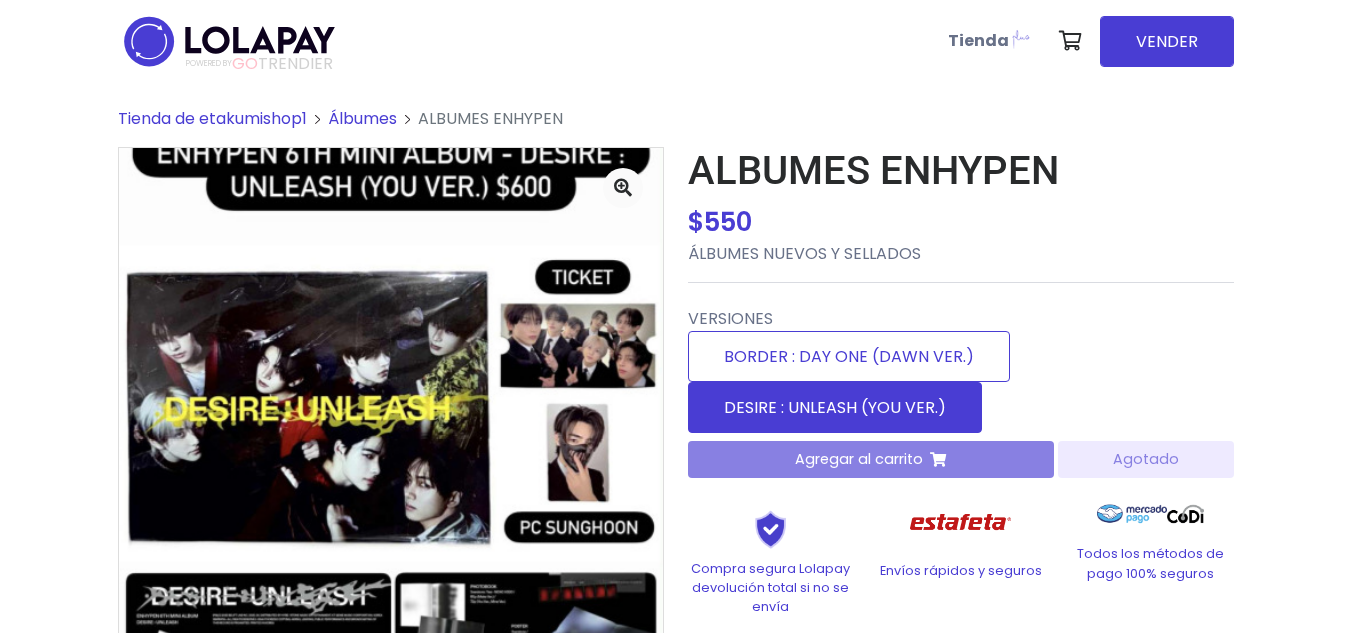 click on "DESIRE : UNLEASH (YOU VER.)" at bounding box center [835, 407] 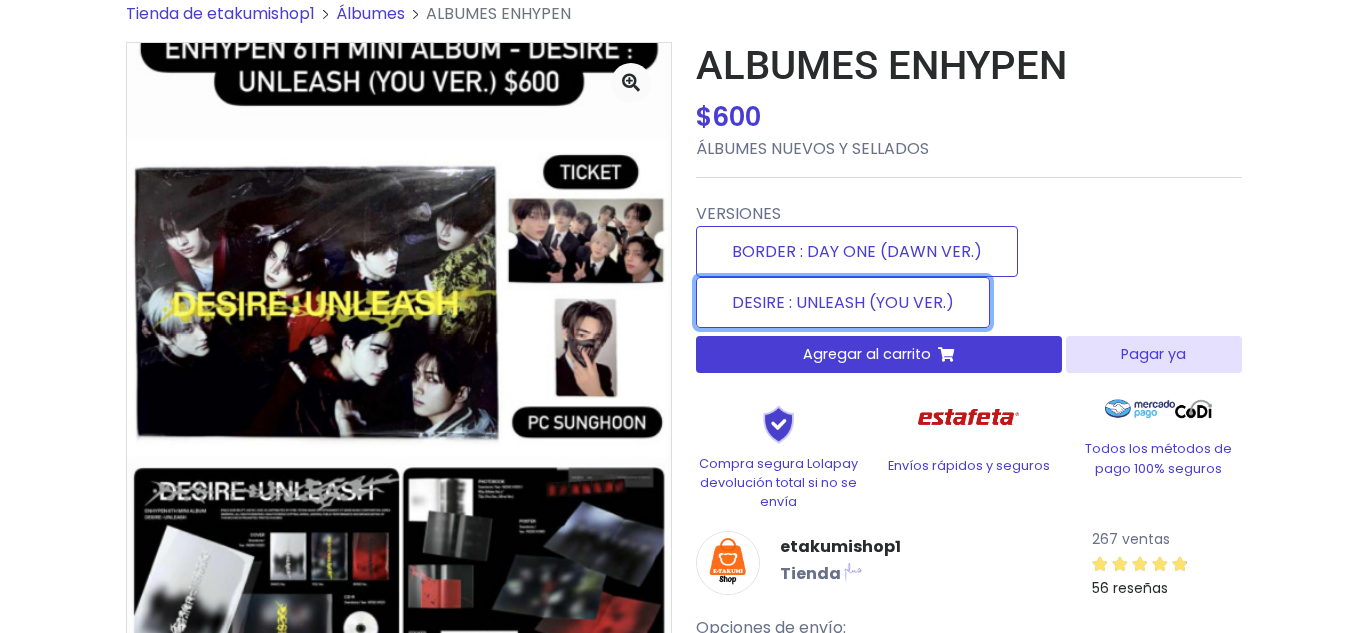 scroll, scrollTop: 0, scrollLeft: 0, axis: both 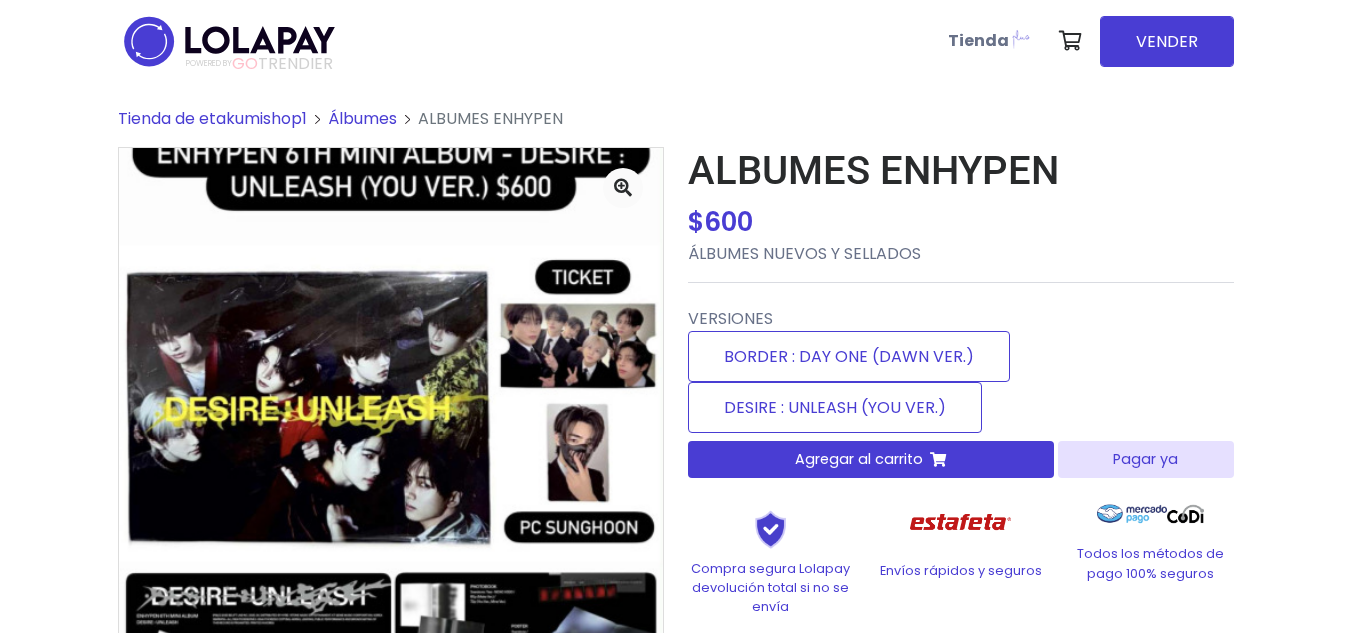 click on "Pagar ya" at bounding box center (1145, 459) 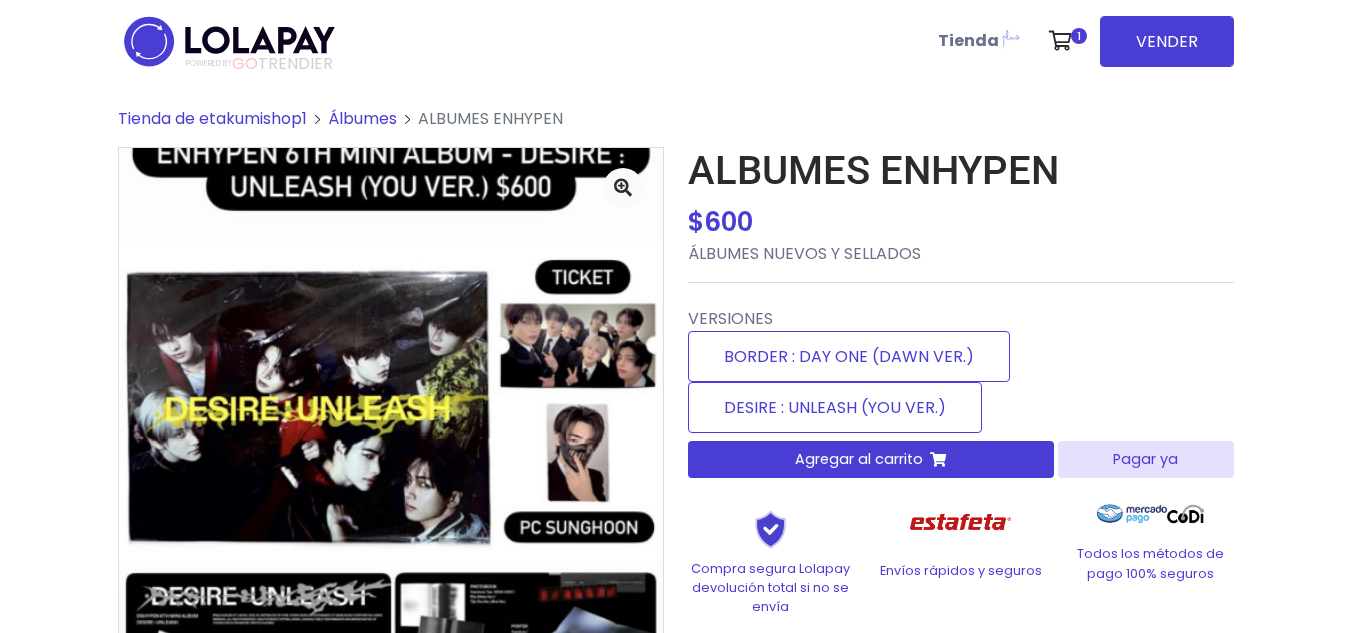 click at bounding box center [391, 511] 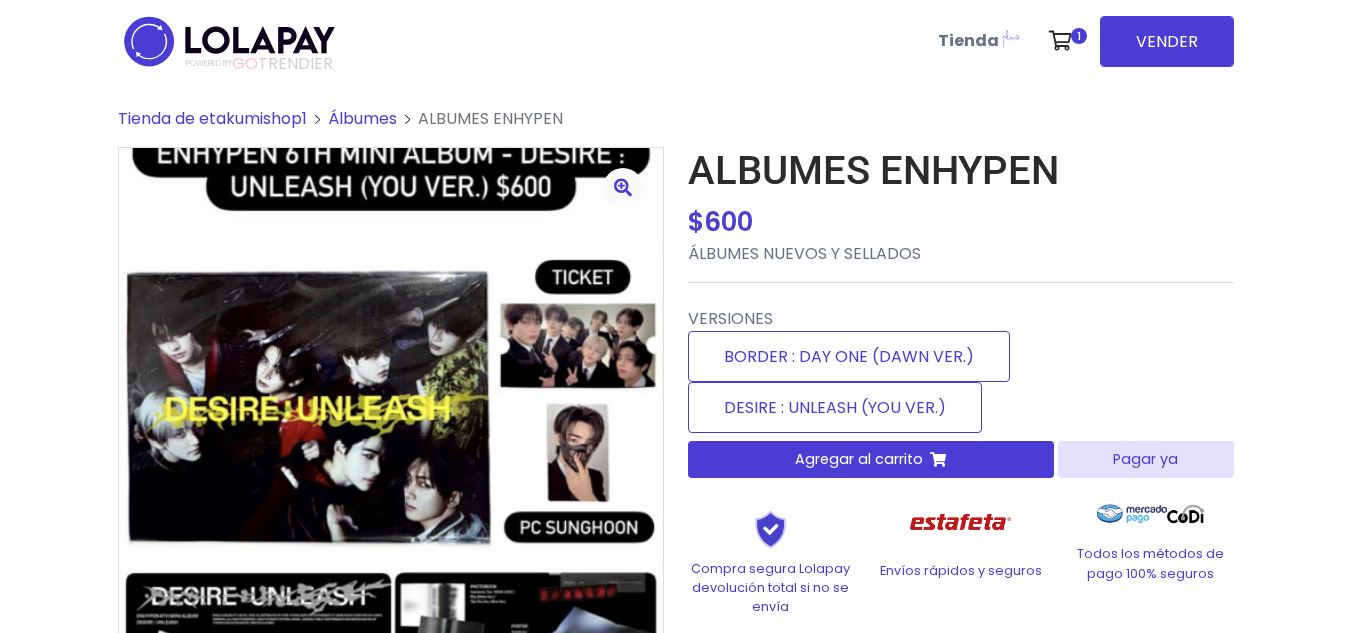 click at bounding box center (623, 187) 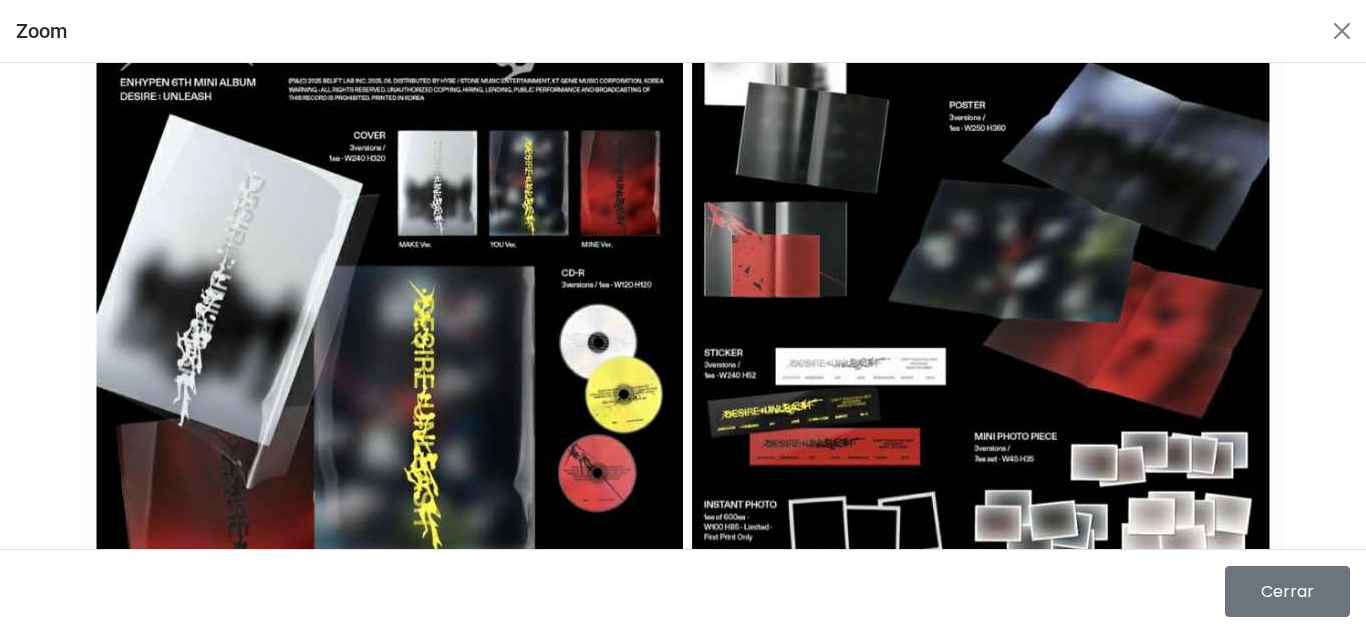 scroll, scrollTop: 0, scrollLeft: 0, axis: both 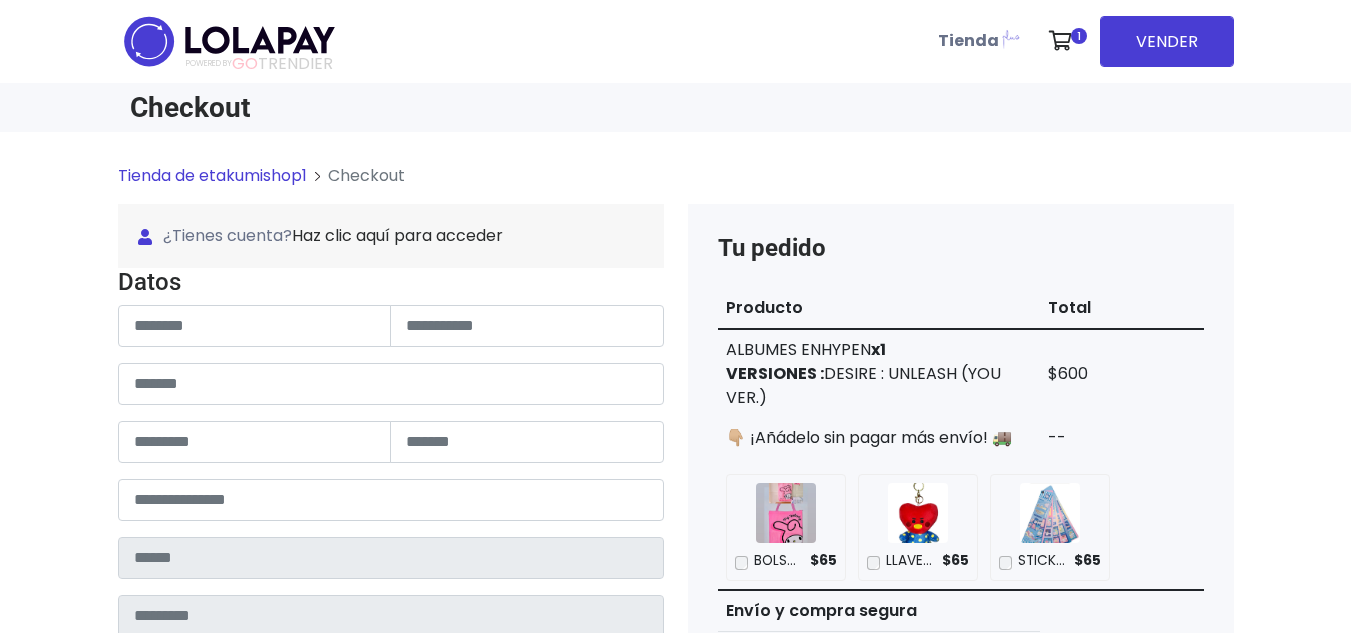 drag, startPoint x: 1331, startPoint y: 162, endPoint x: 1336, endPoint y: 184, distance: 22.561028 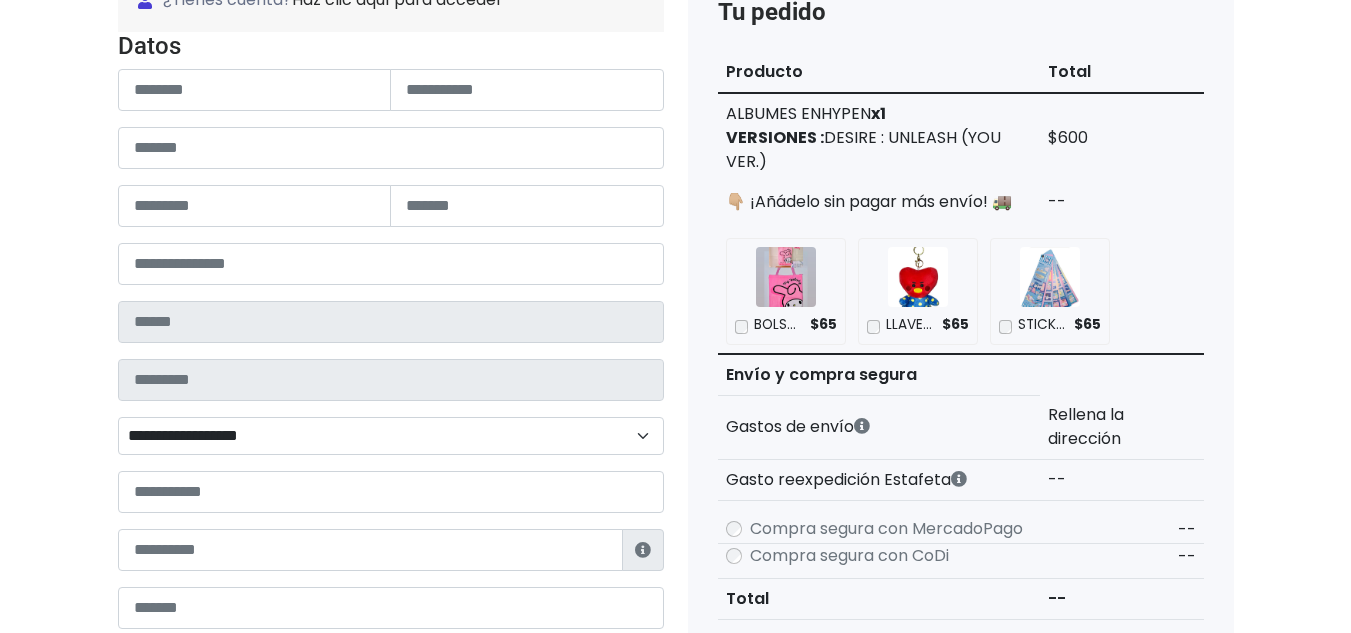 scroll, scrollTop: 230, scrollLeft: 0, axis: vertical 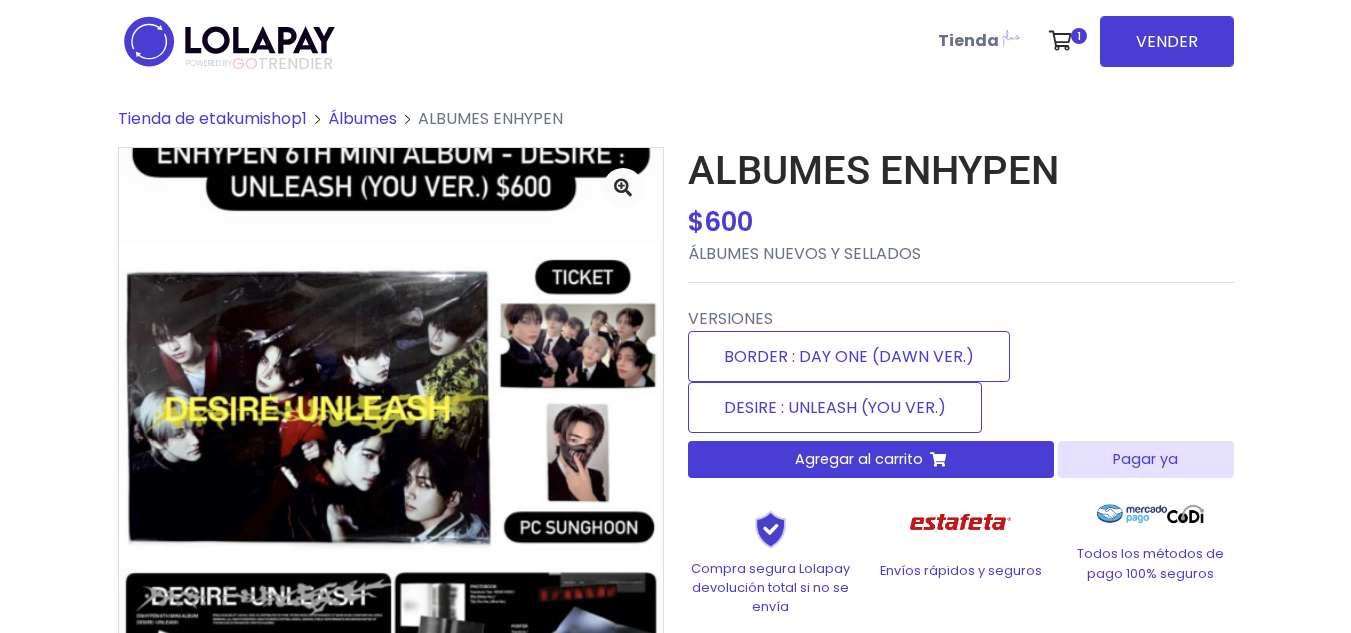 click on "Pagar ya" at bounding box center (1145, 459) 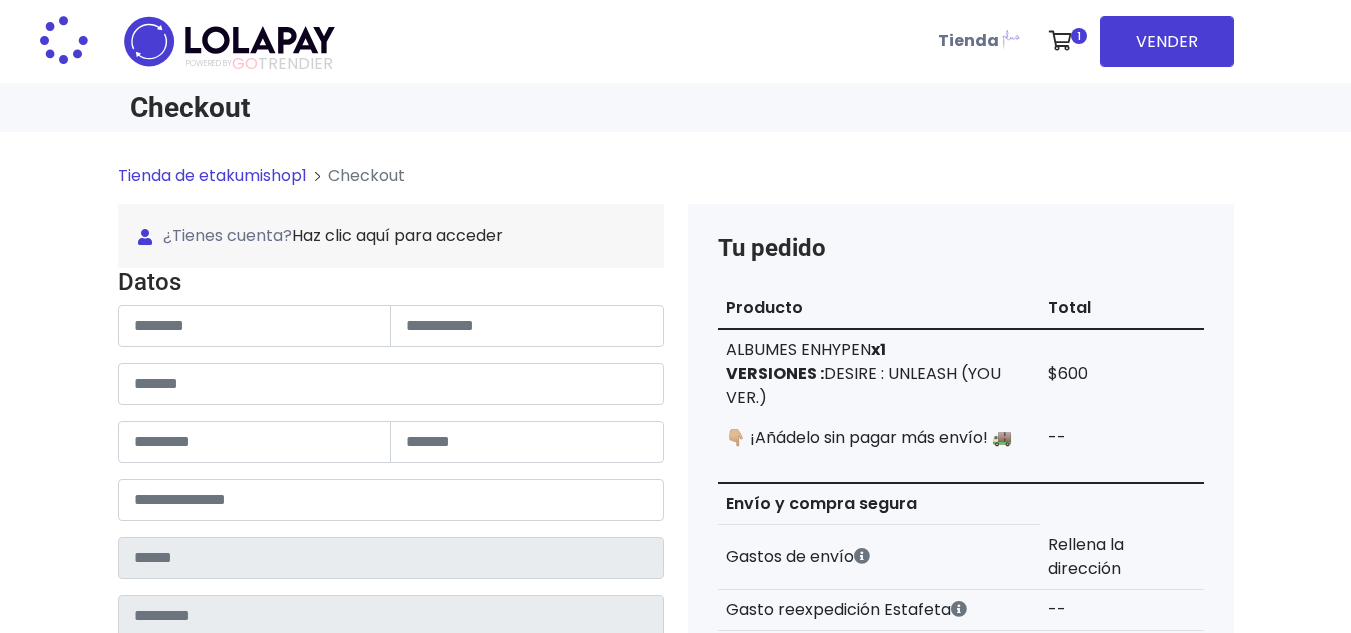 scroll, scrollTop: 0, scrollLeft: 0, axis: both 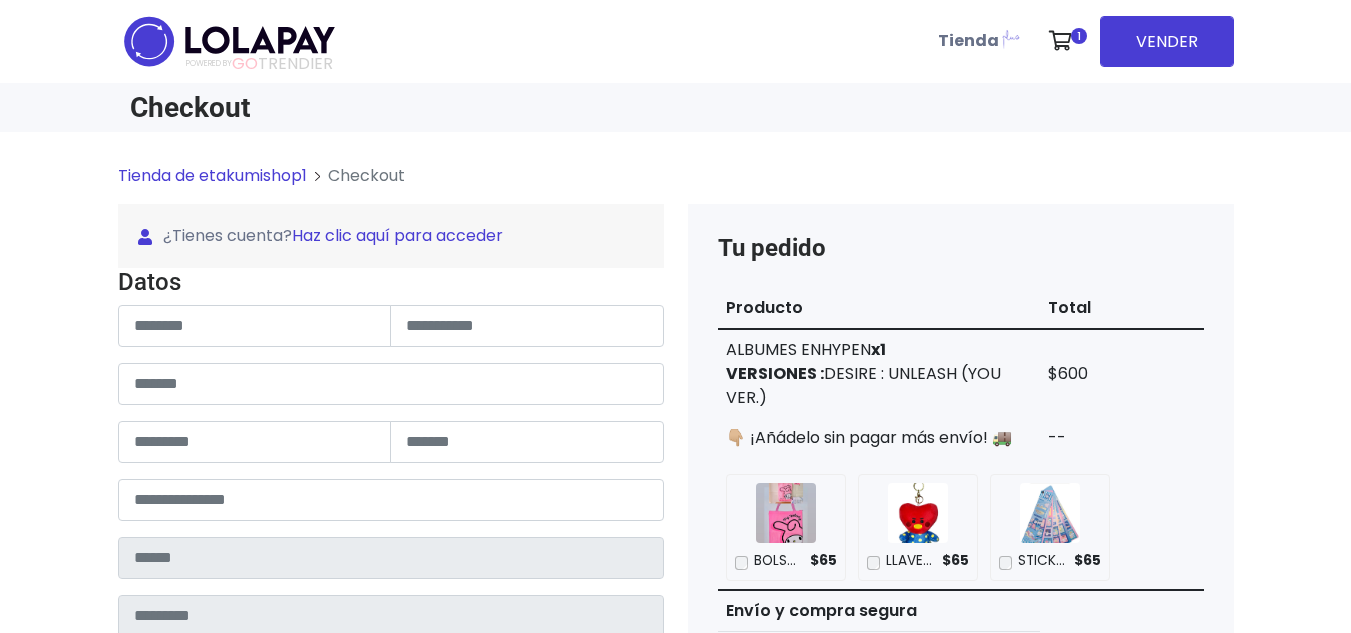 click on "Haz clic aquí para acceder" at bounding box center [397, 235] 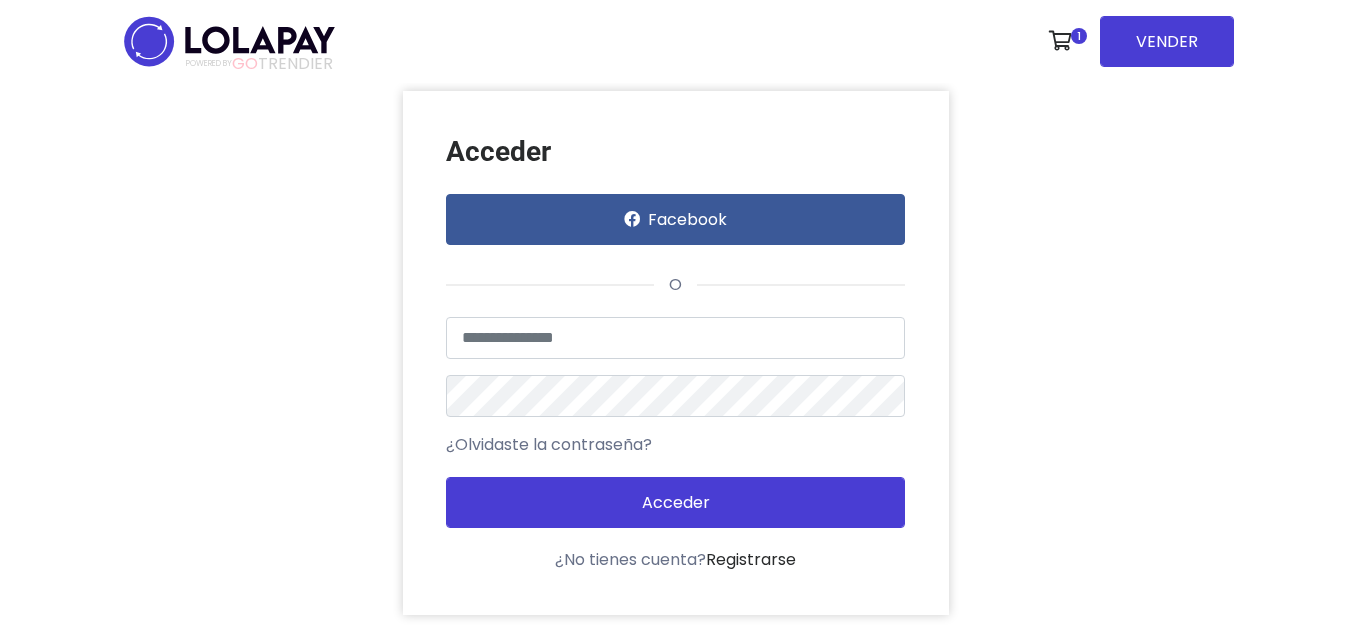 scroll, scrollTop: 0, scrollLeft: 0, axis: both 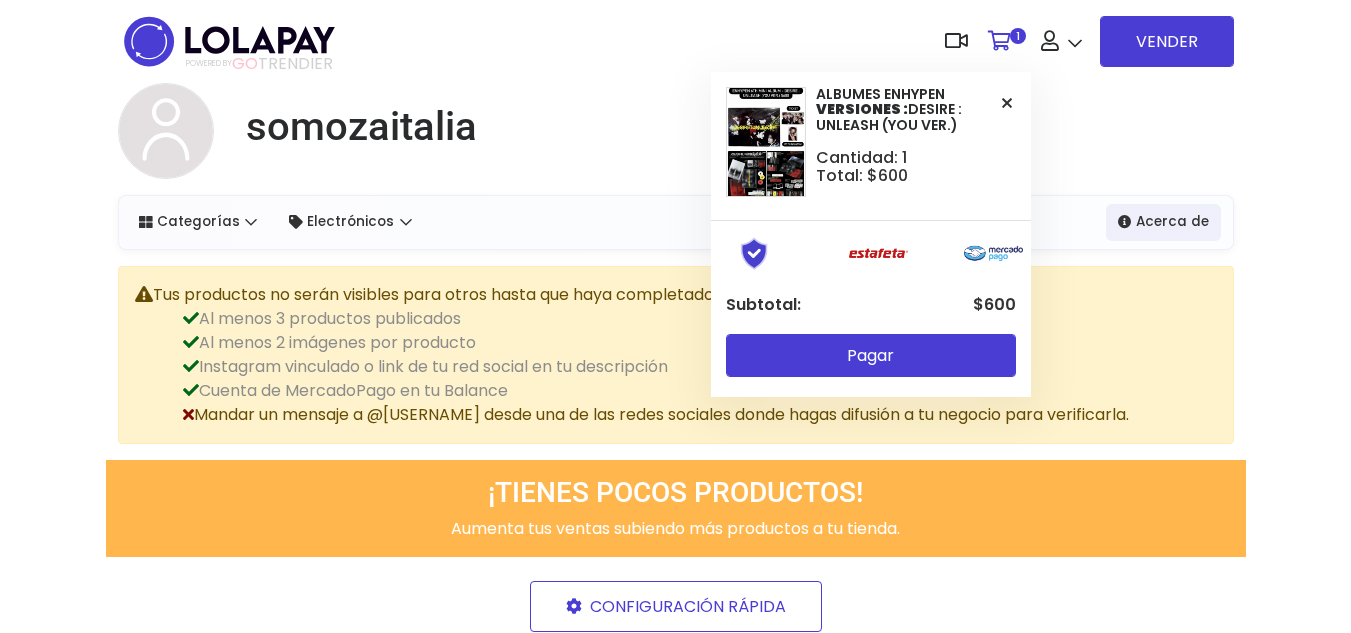 click on "1" at bounding box center [1018, 36] 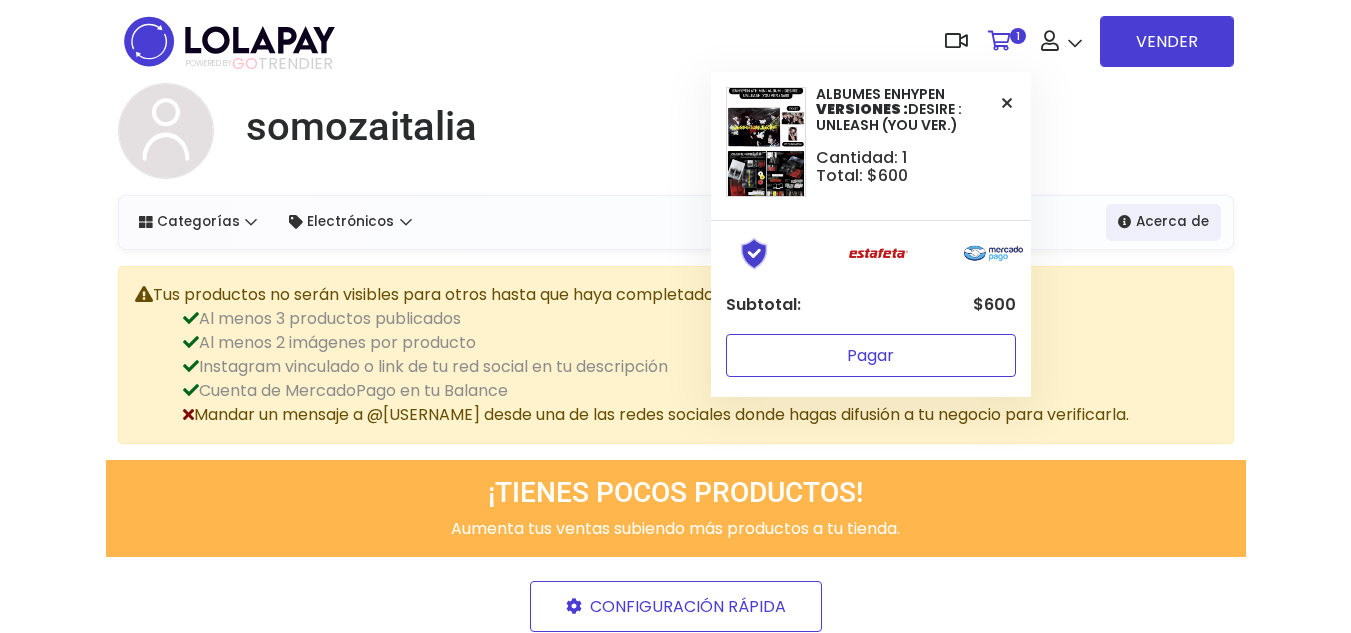 click on "Pagar" at bounding box center (871, 355) 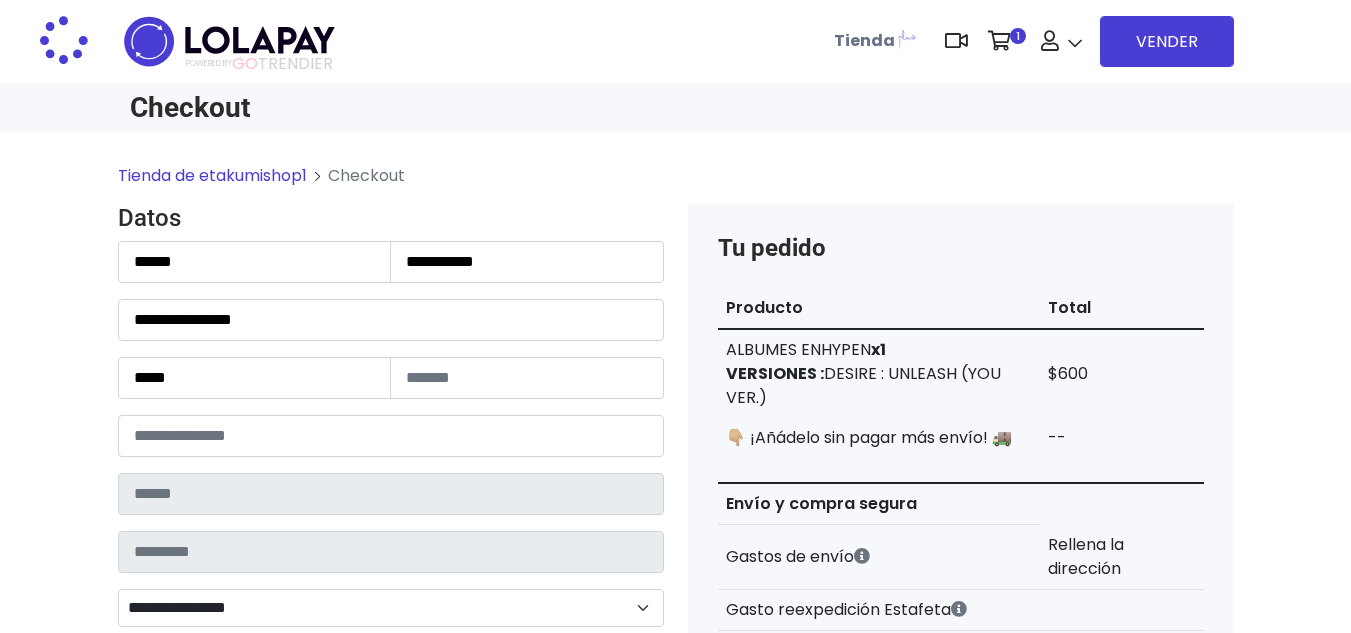 scroll, scrollTop: 0, scrollLeft: 0, axis: both 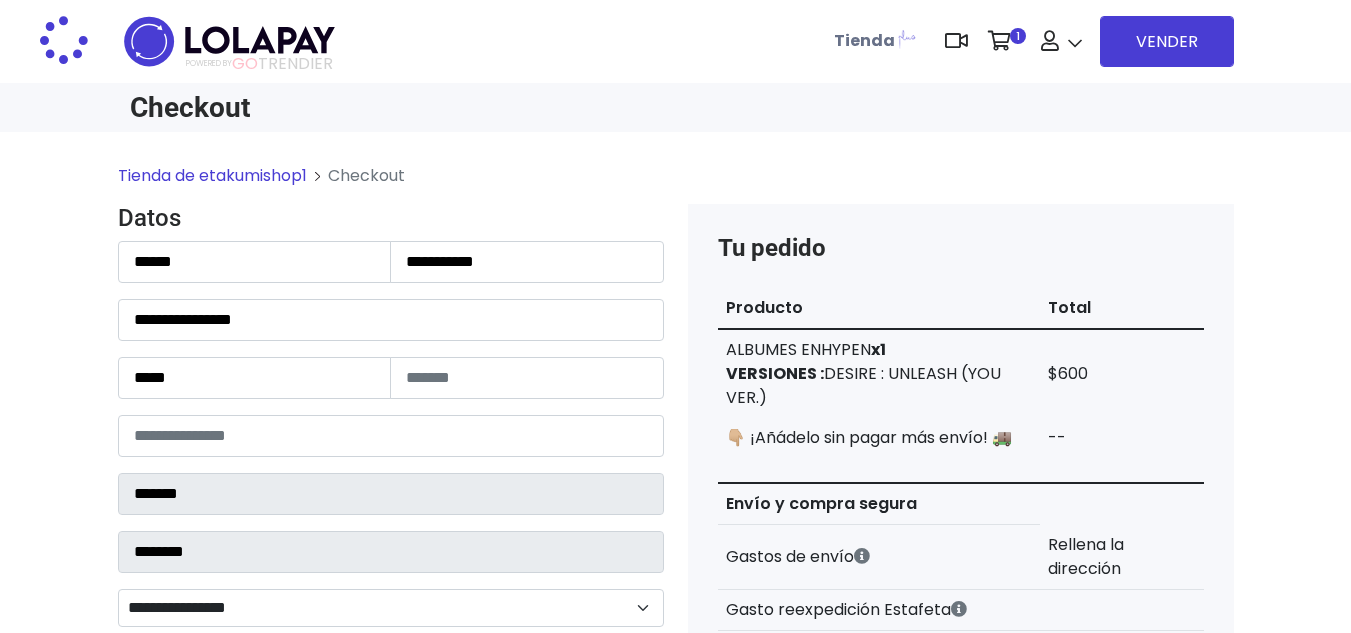select on "**********" 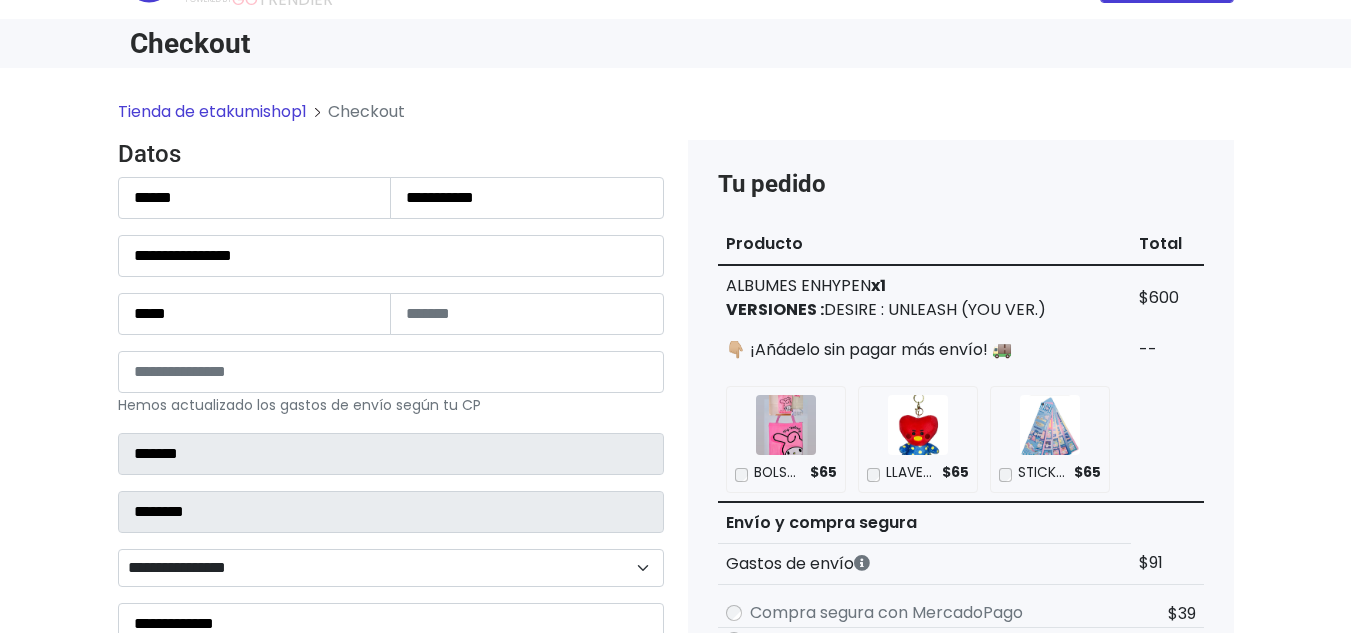 scroll, scrollTop: 0, scrollLeft: 0, axis: both 